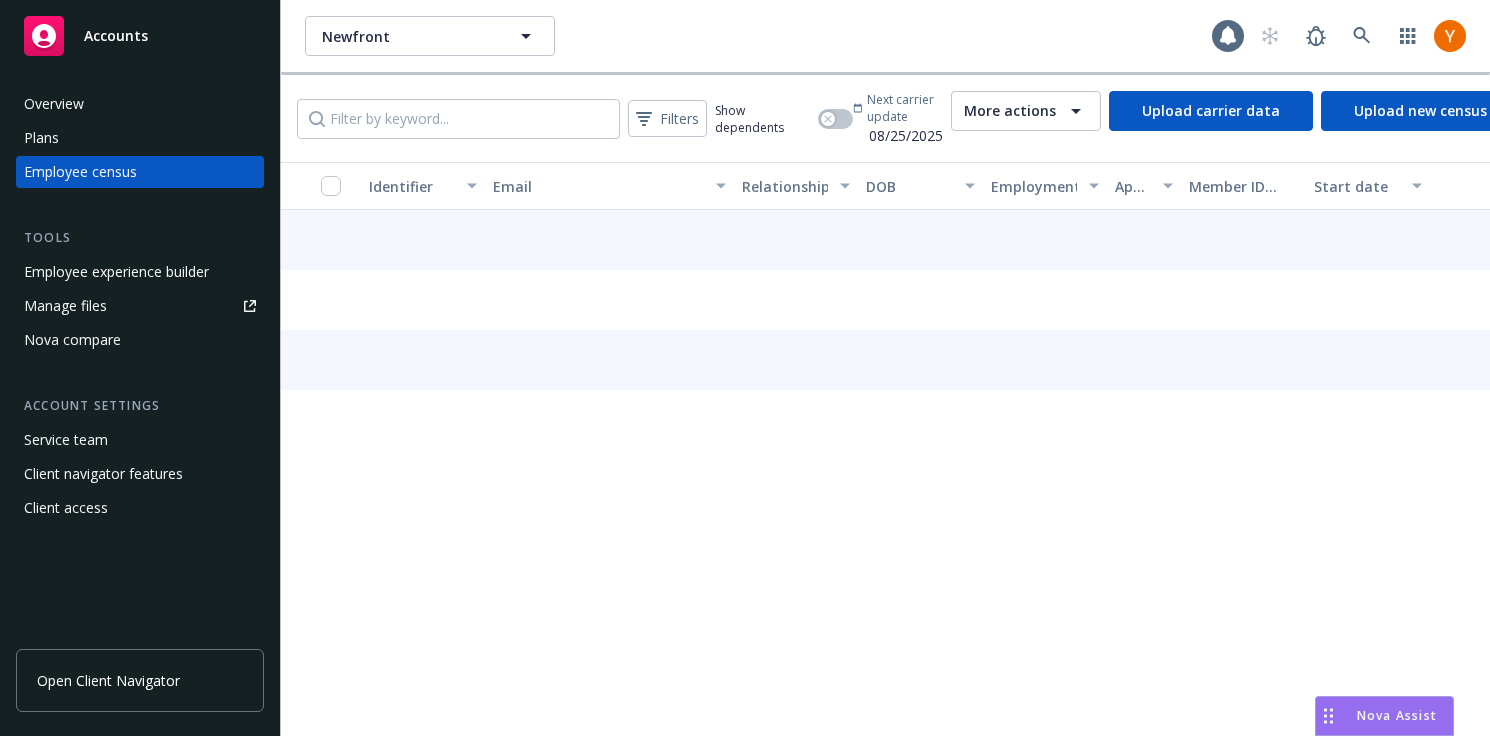 scroll, scrollTop: 0, scrollLeft: 0, axis: both 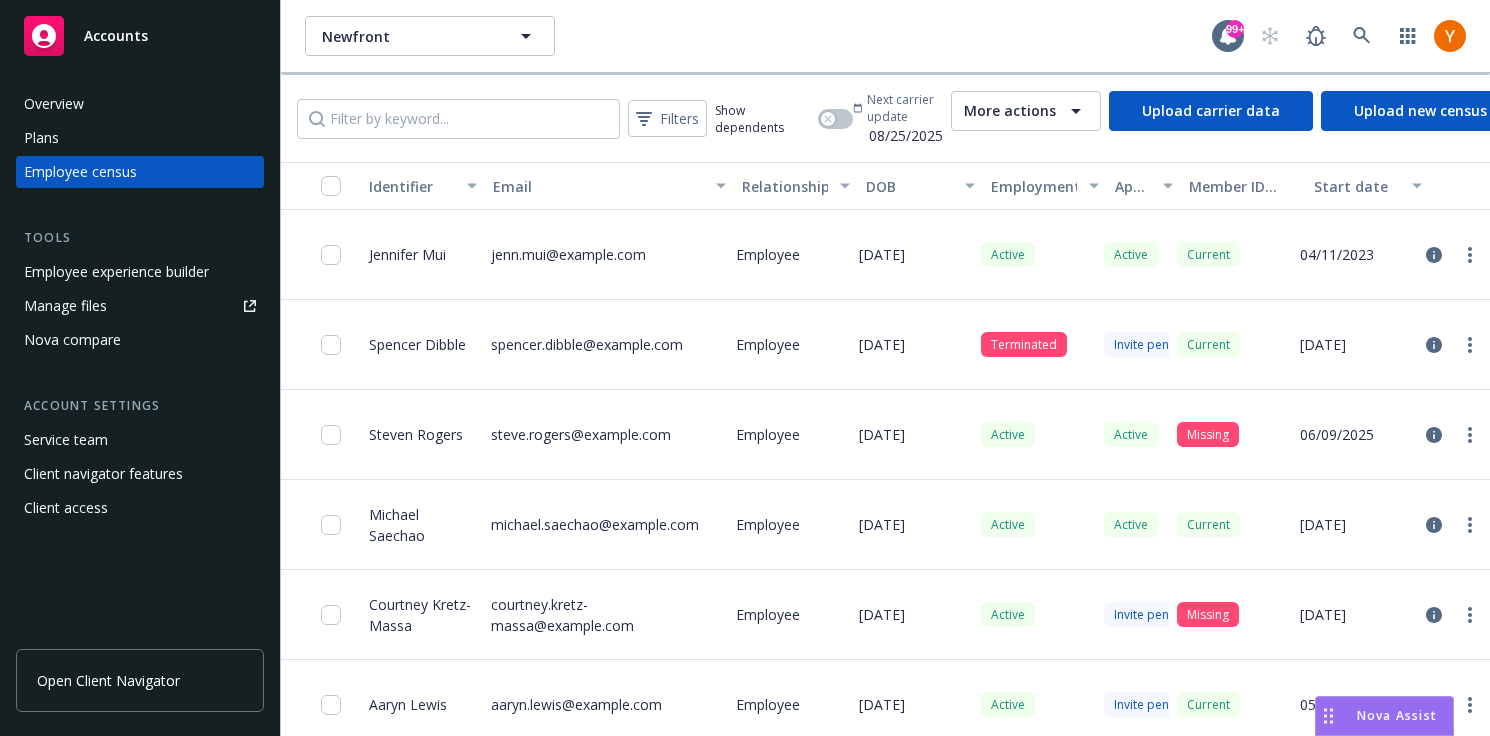 click on "Newfront Newfront" at bounding box center (758, 36) 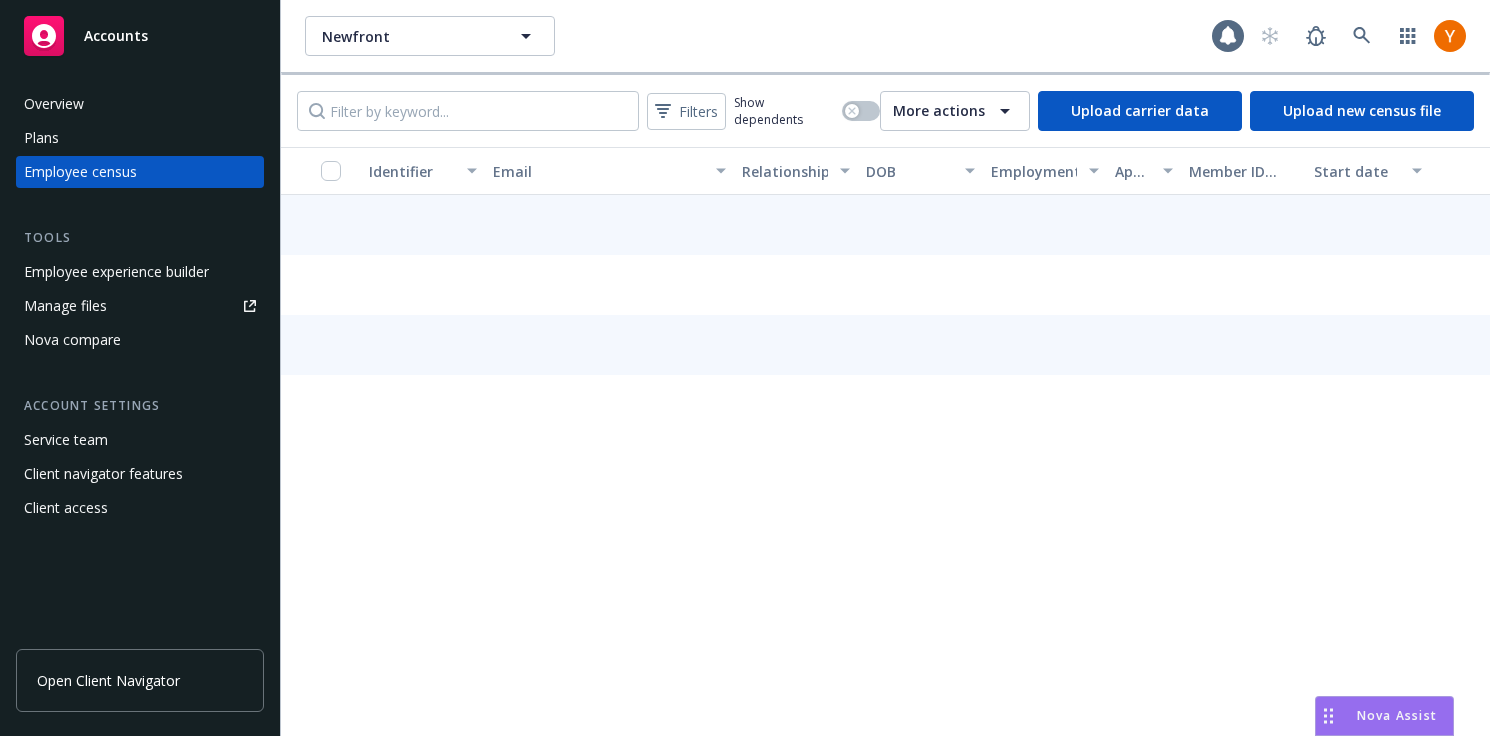 scroll, scrollTop: 0, scrollLeft: 0, axis: both 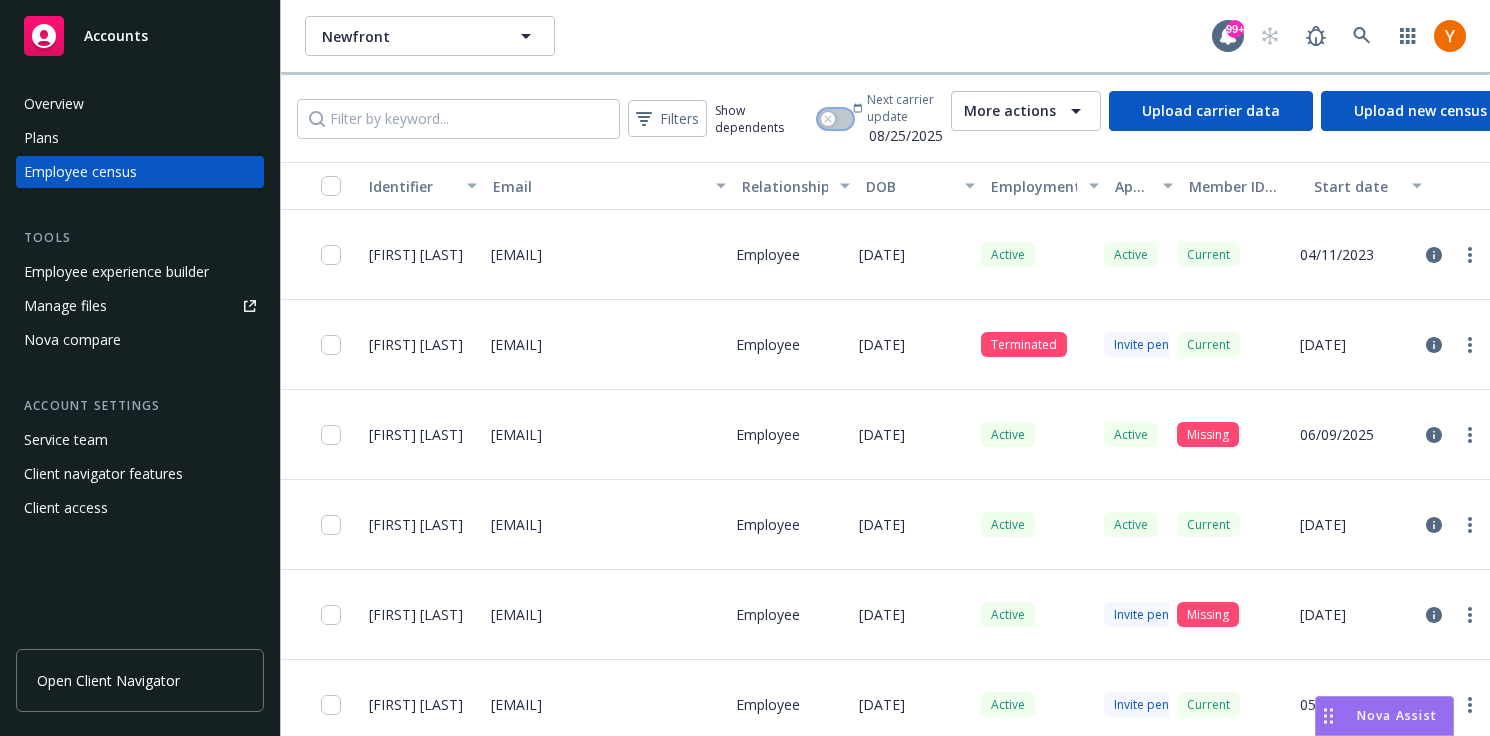 click 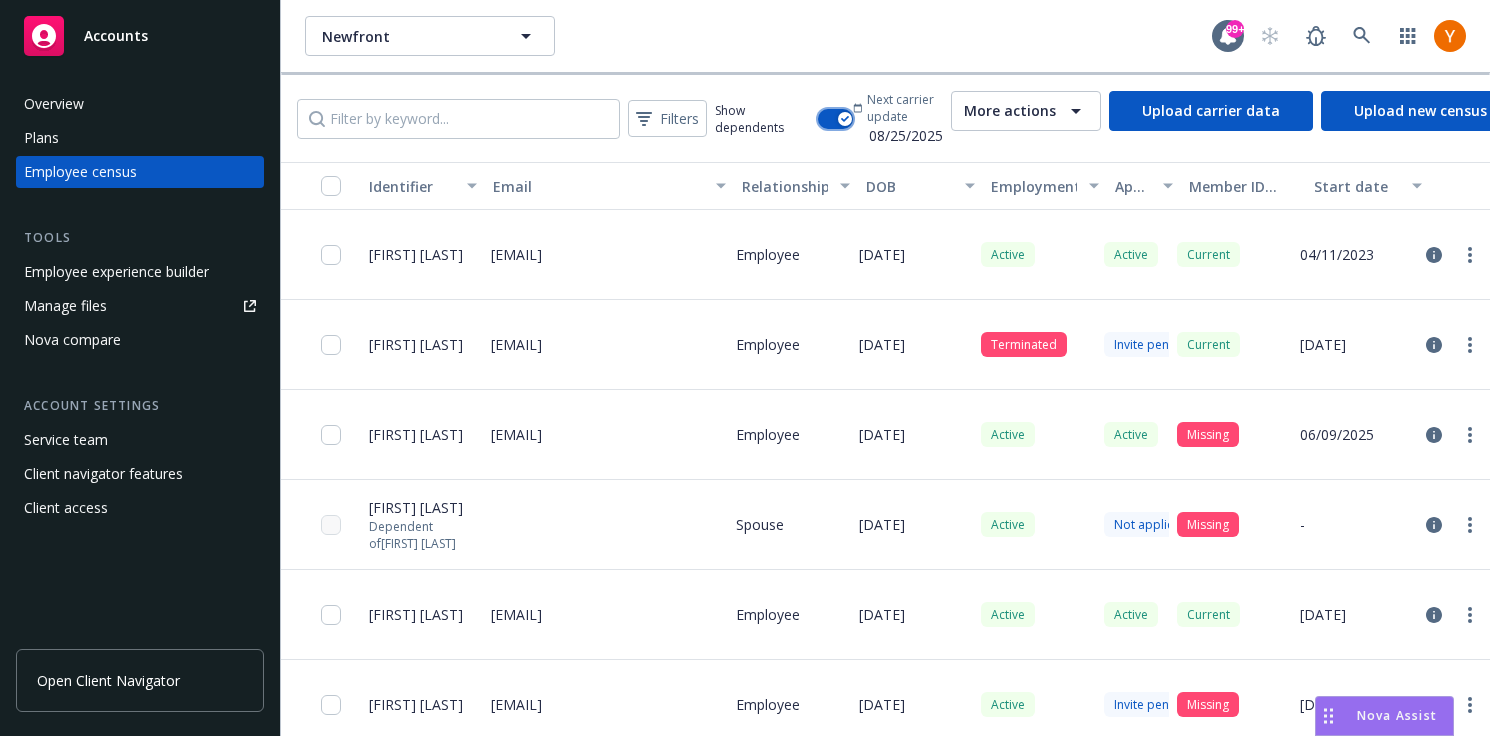 click 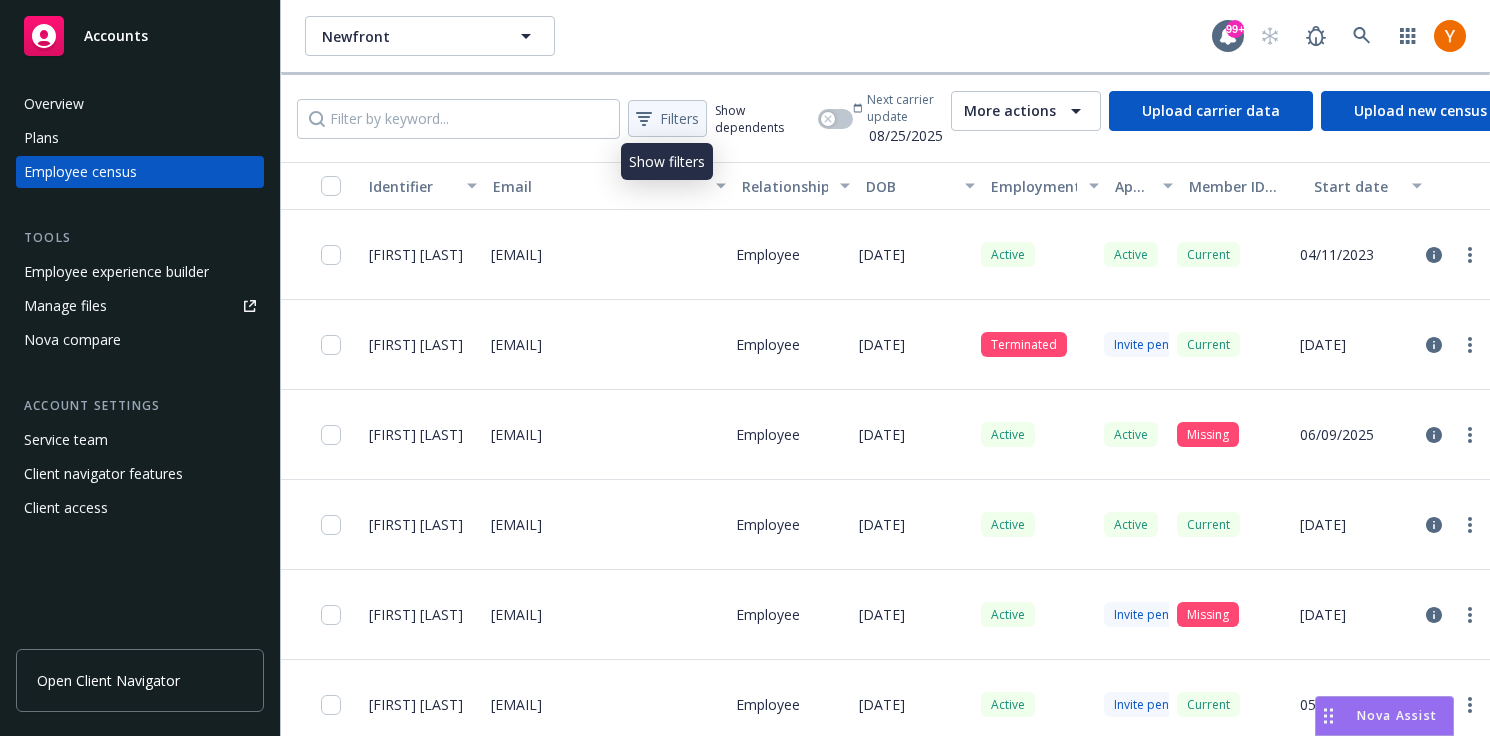 click on "Filters" at bounding box center (667, 118) 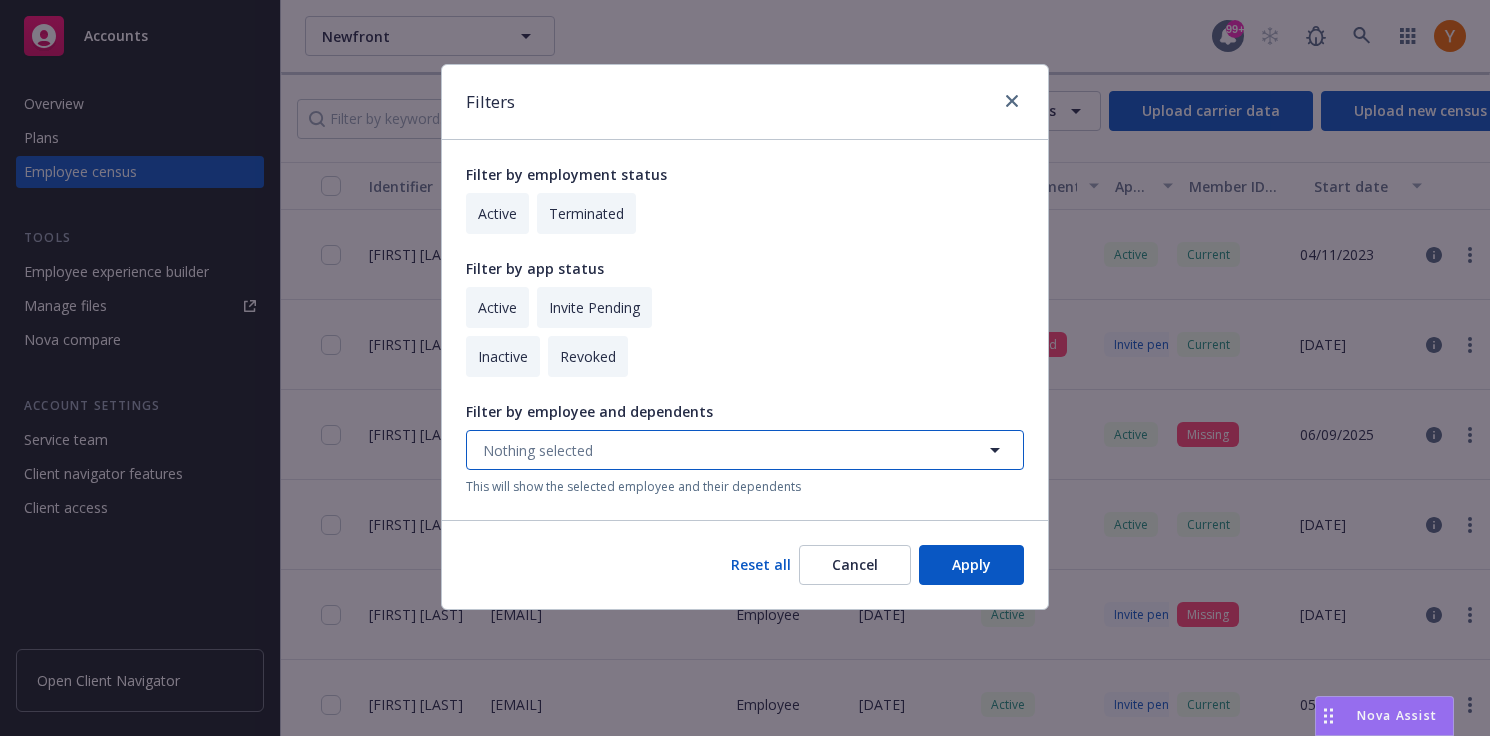 click on "Nothing selected" at bounding box center [745, 450] 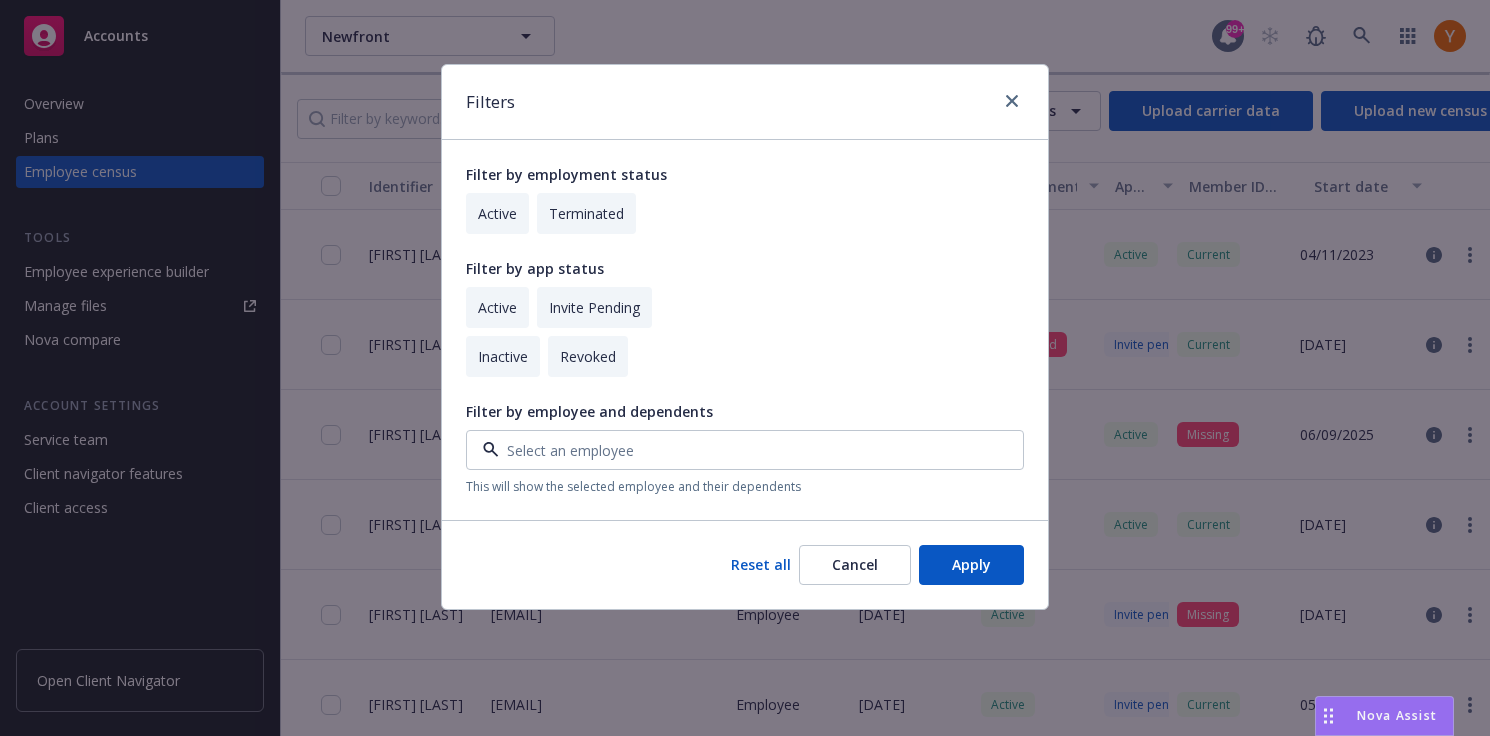 paste on "0361e354-942c-4e12-985b-5166d22ee249" 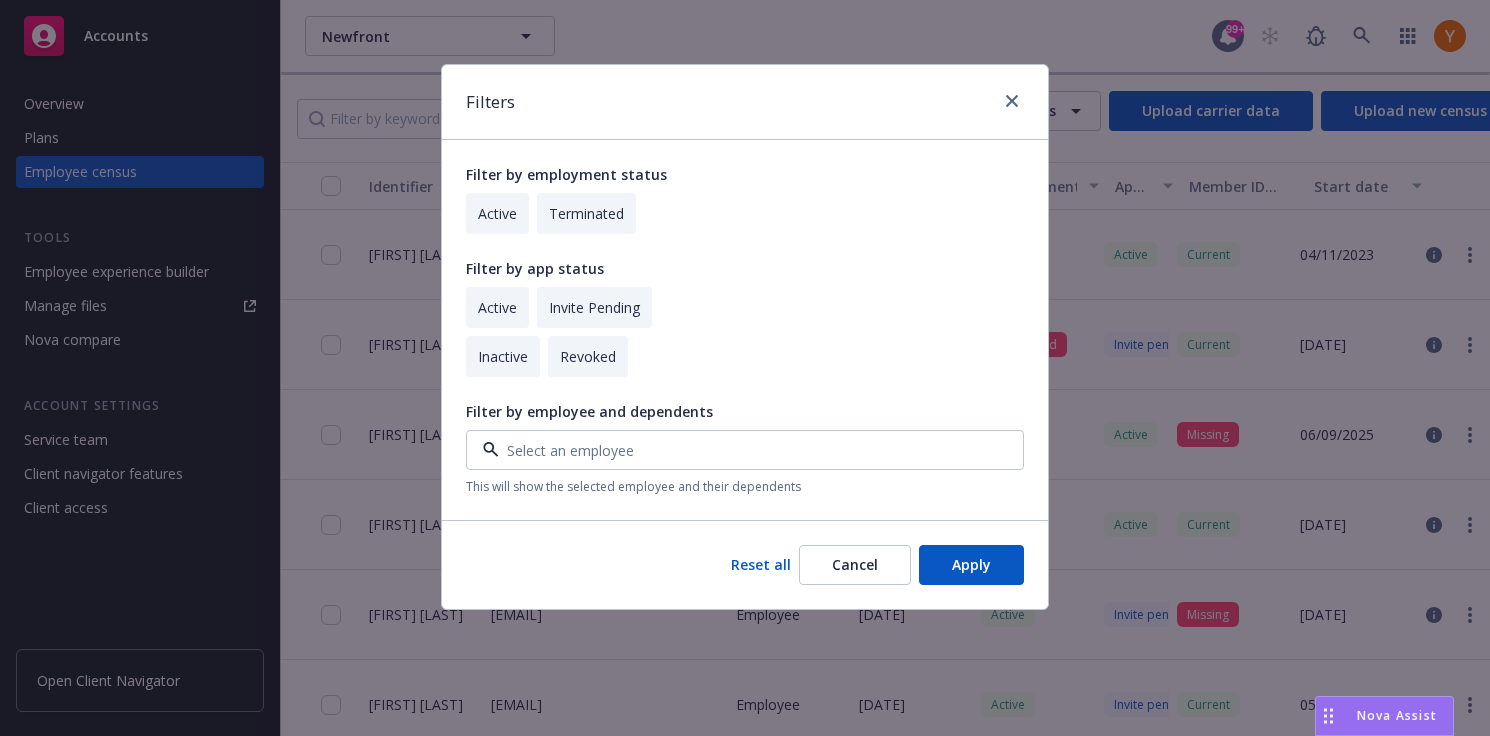 type on "0361e354-942c-4e12-985b-5166d22ee249" 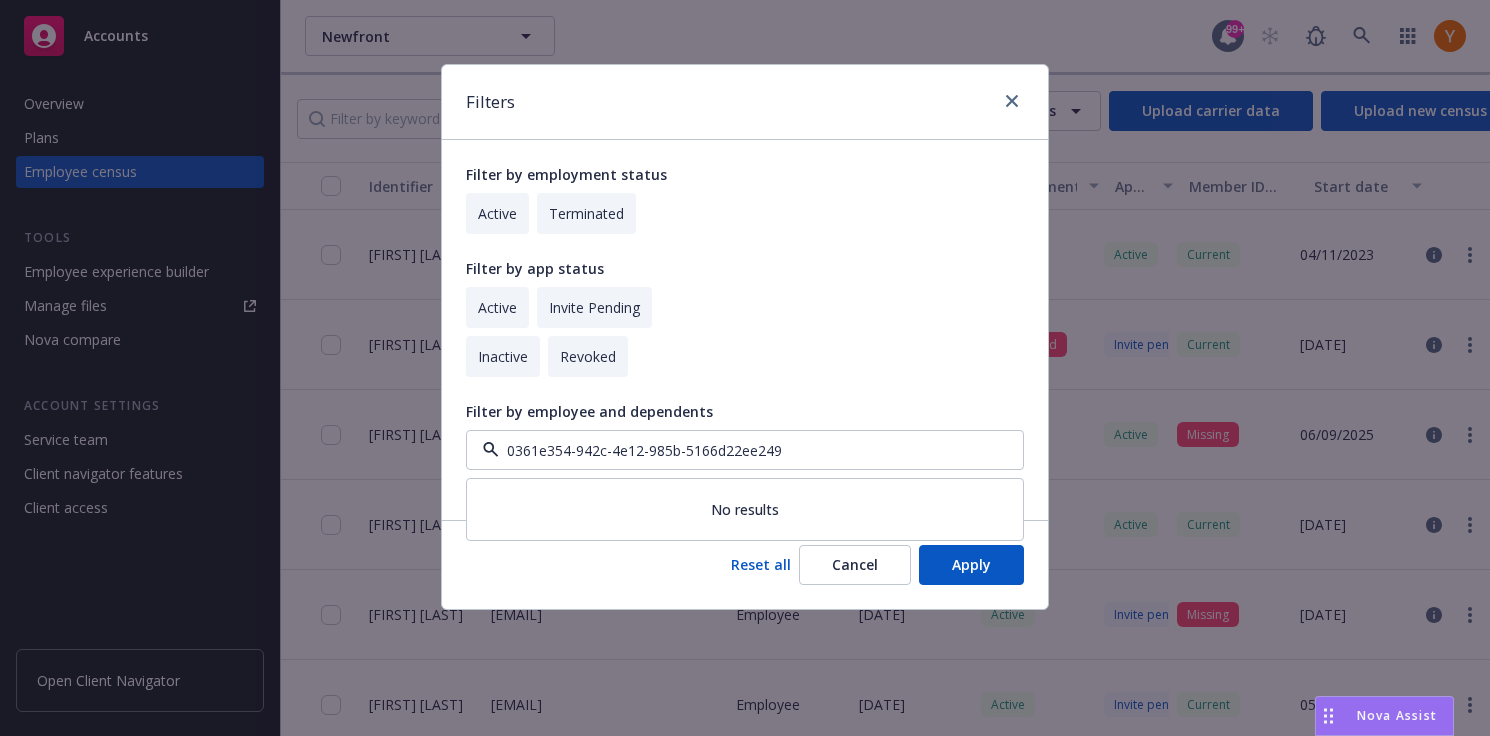 type 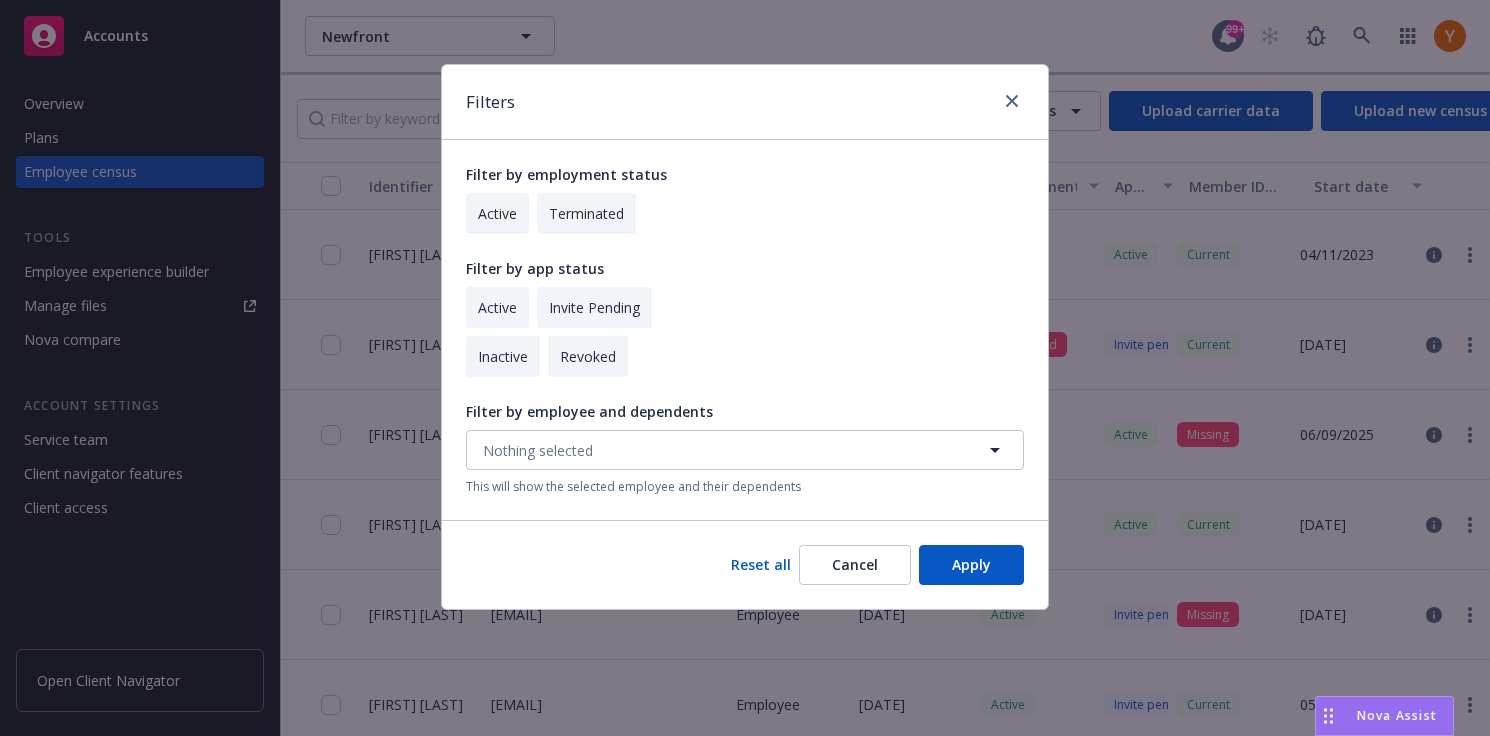 click on "Filters" at bounding box center (745, 102) 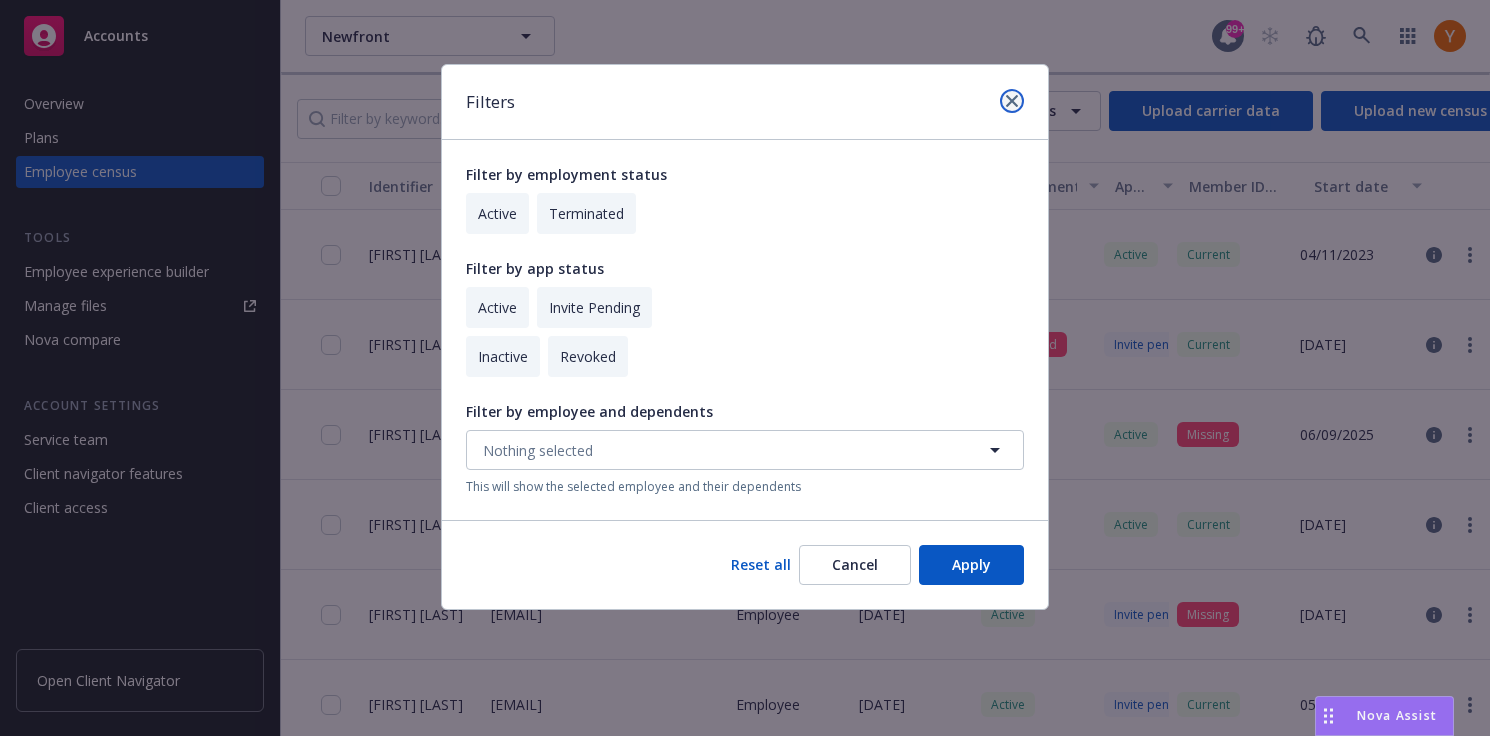 click 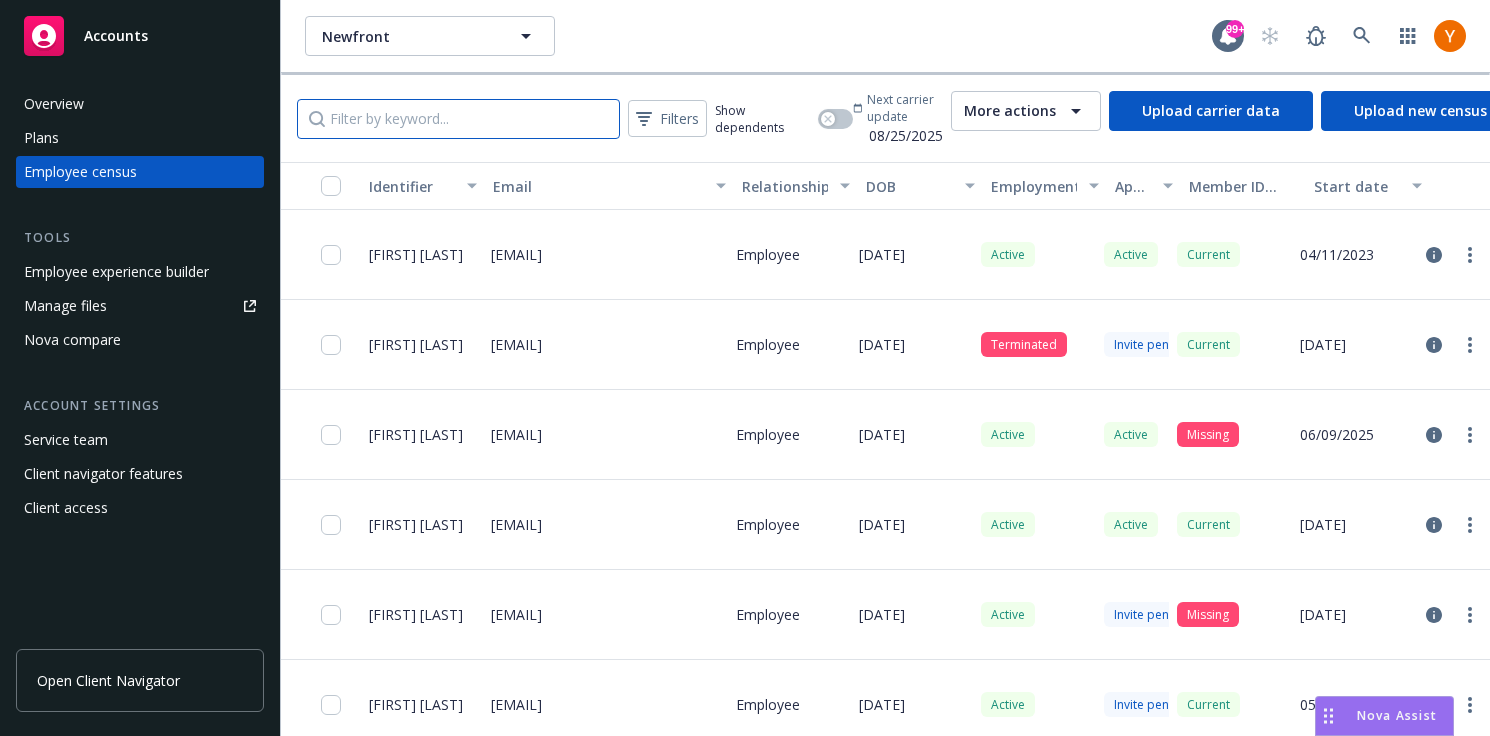 click at bounding box center [458, 119] 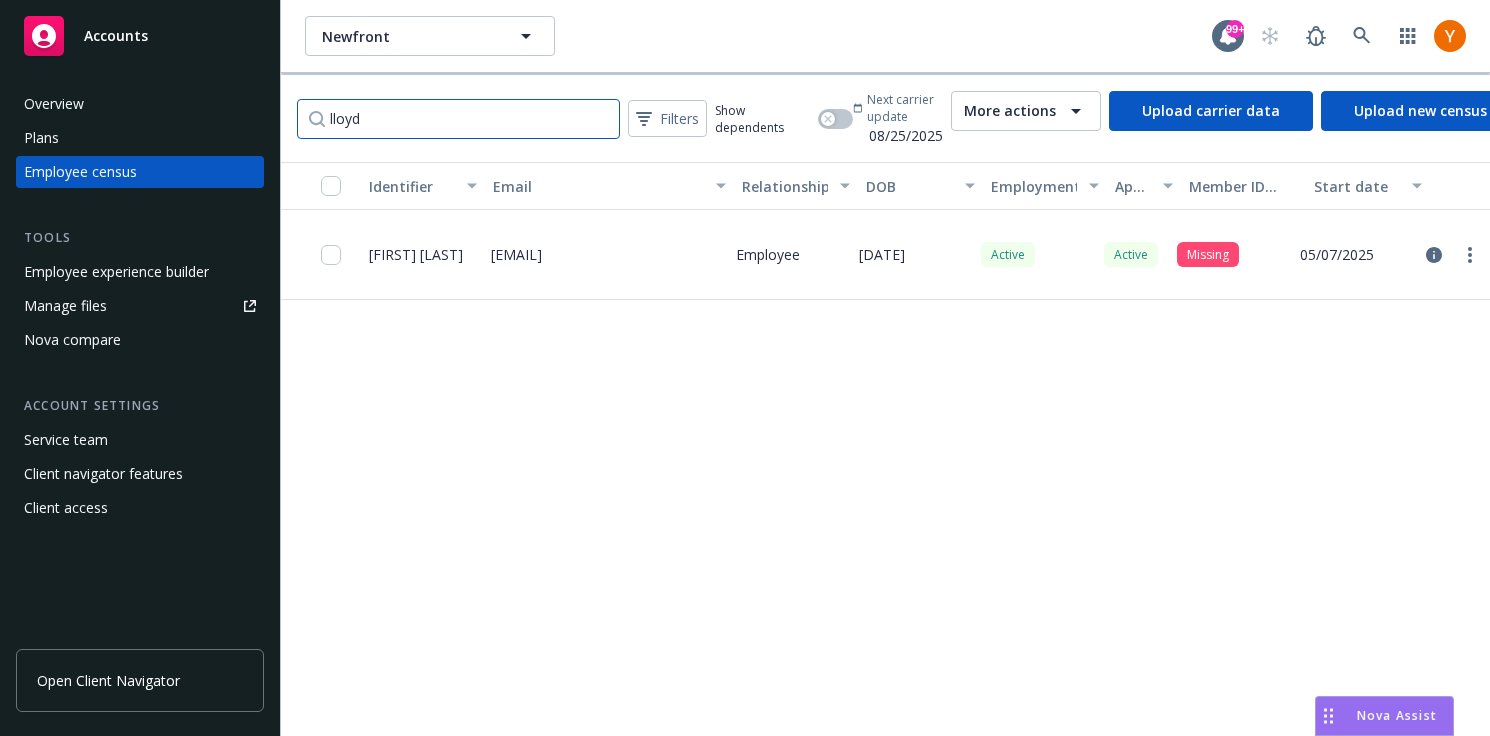 type on "lloyd" 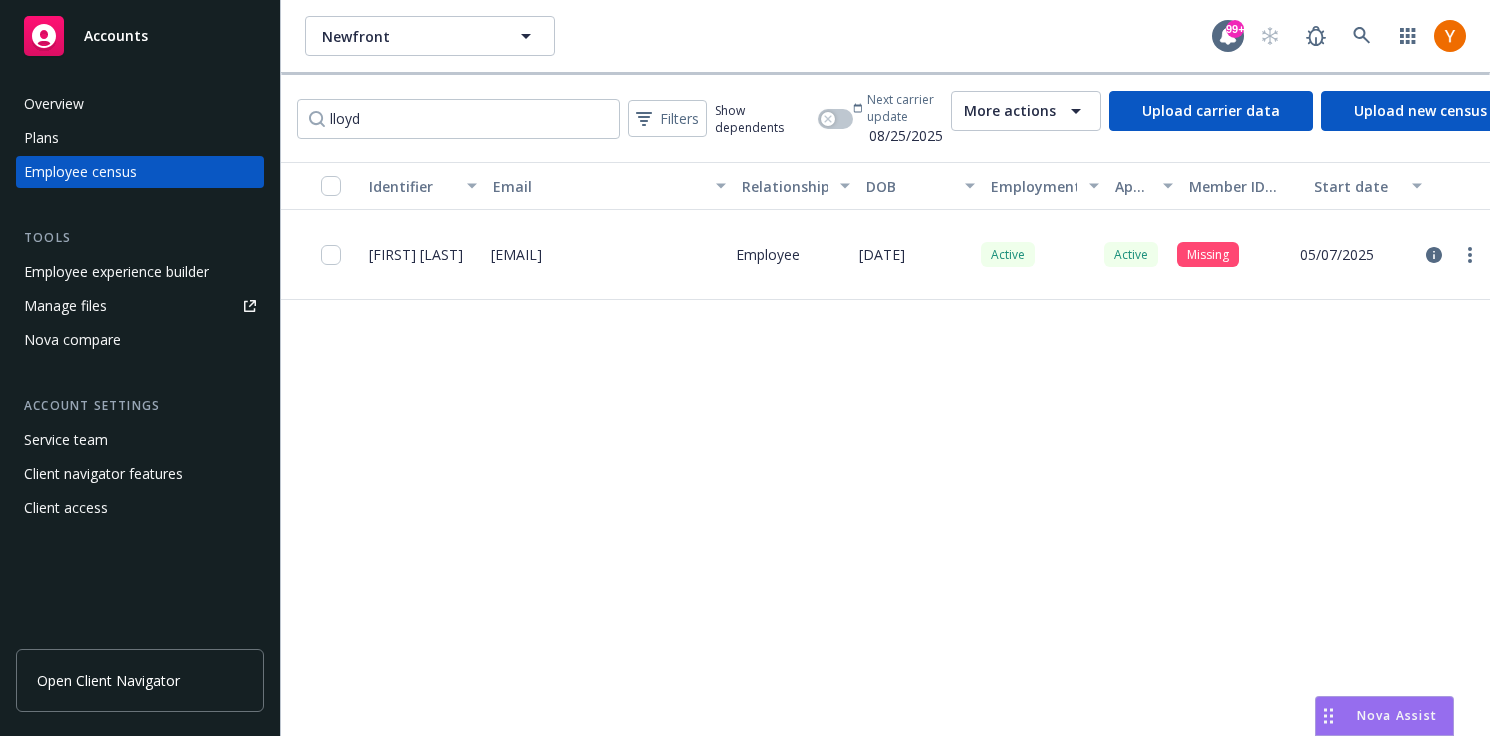 click at bounding box center [1452, 255] 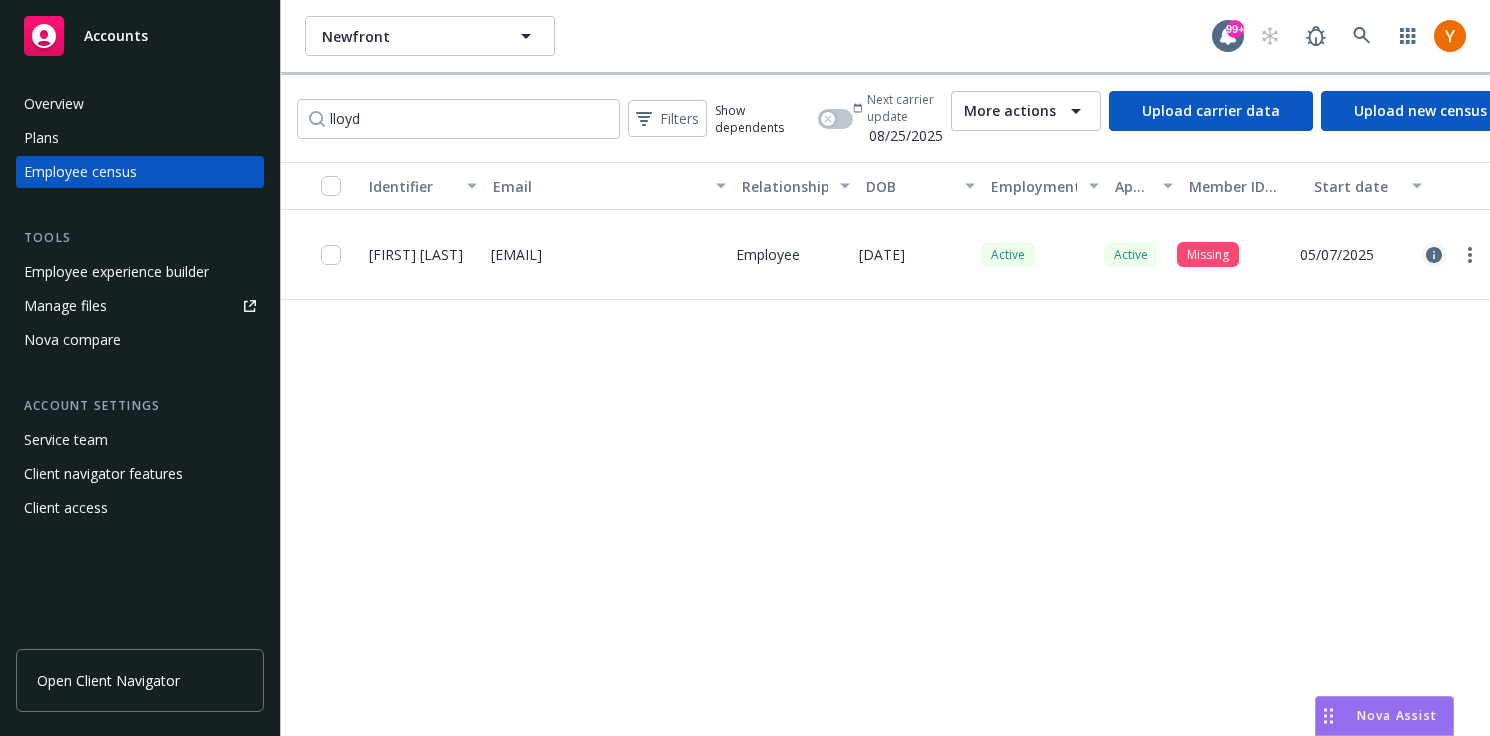 click 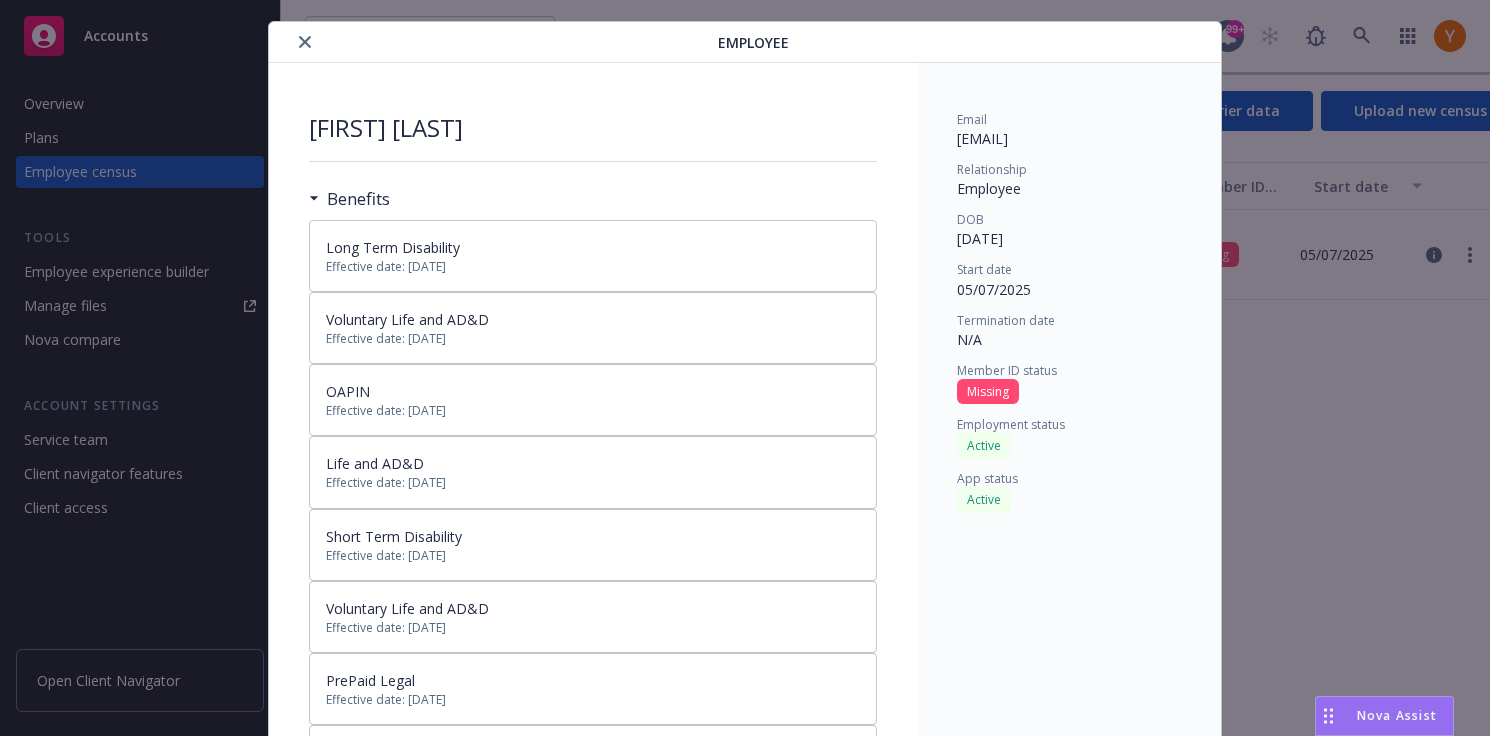 scroll, scrollTop: 0, scrollLeft: 0, axis: both 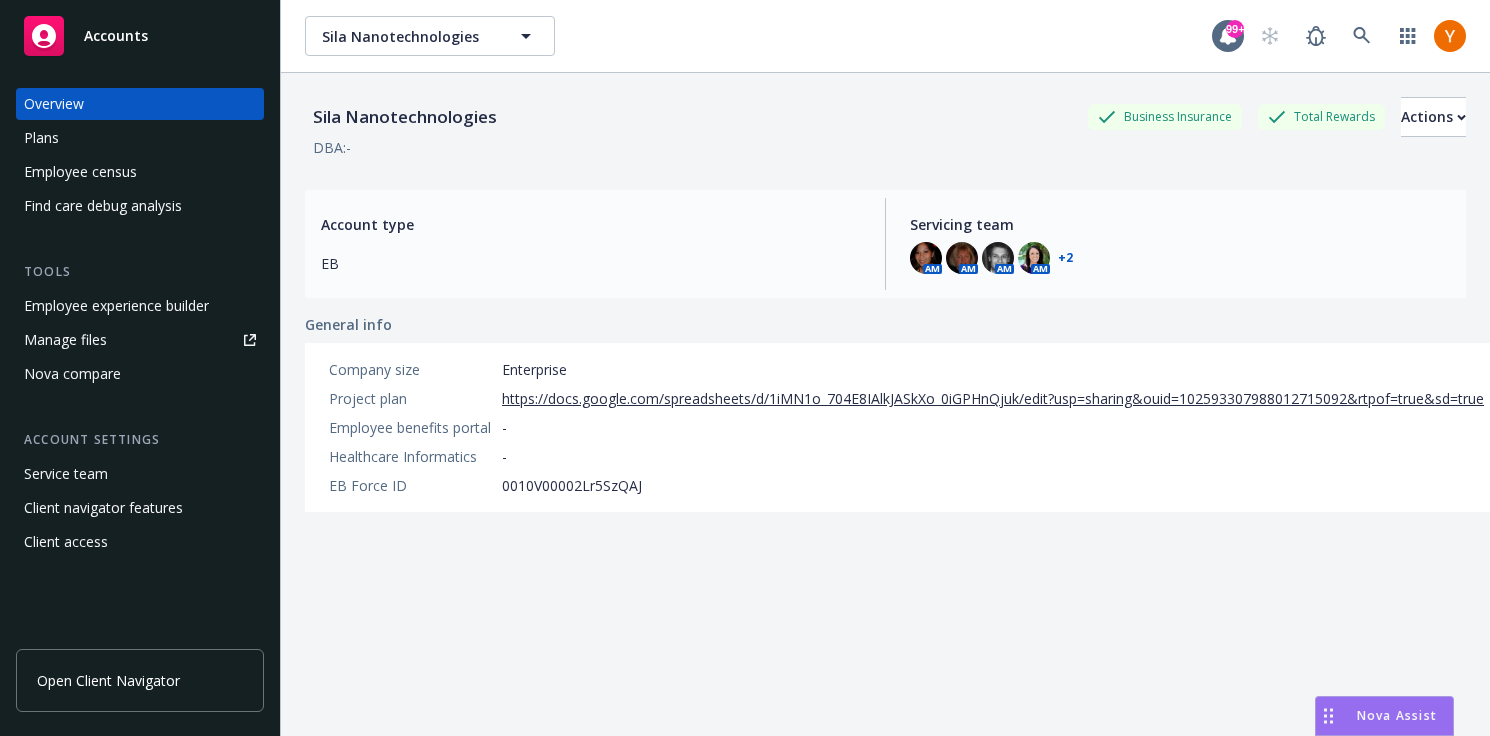 click on "Employee census" at bounding box center (140, 172) 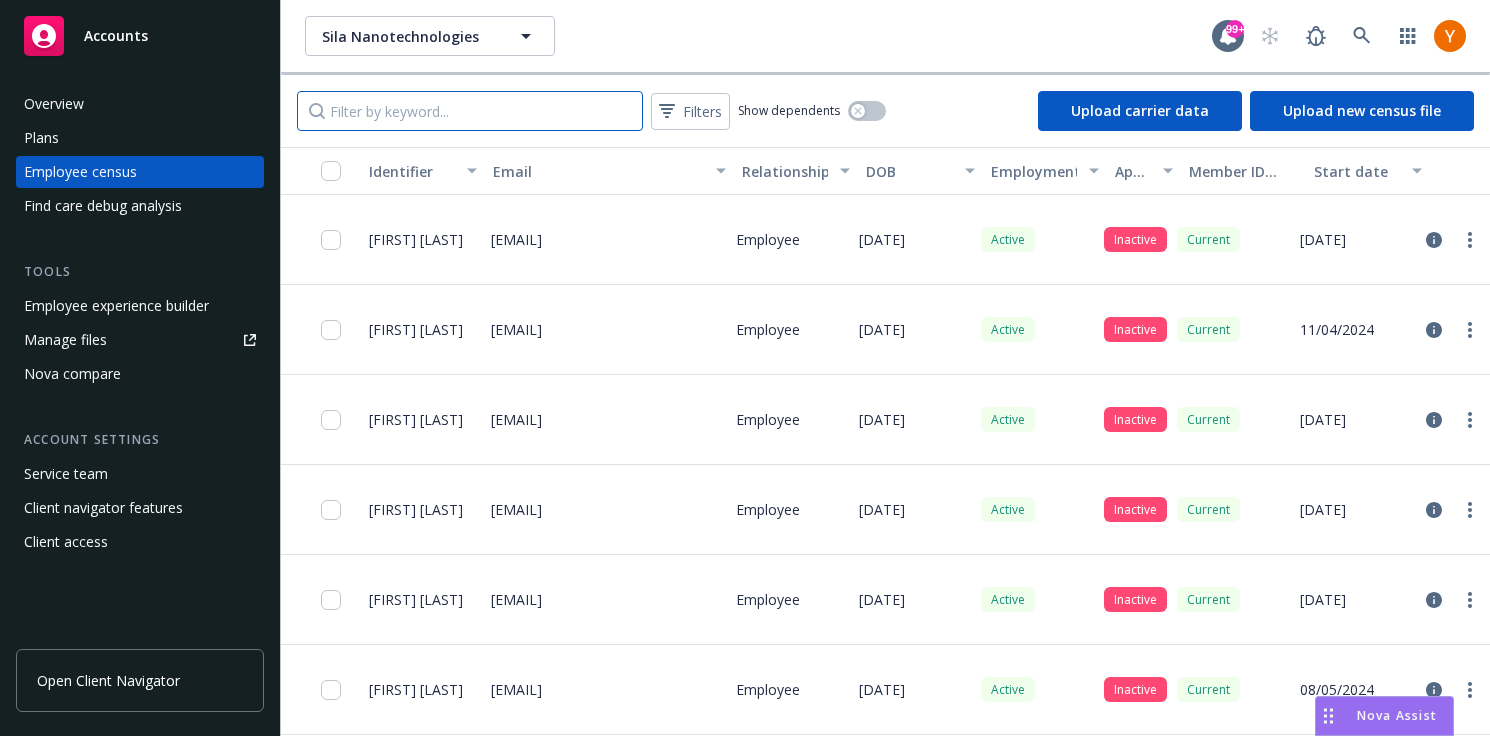 click at bounding box center [470, 111] 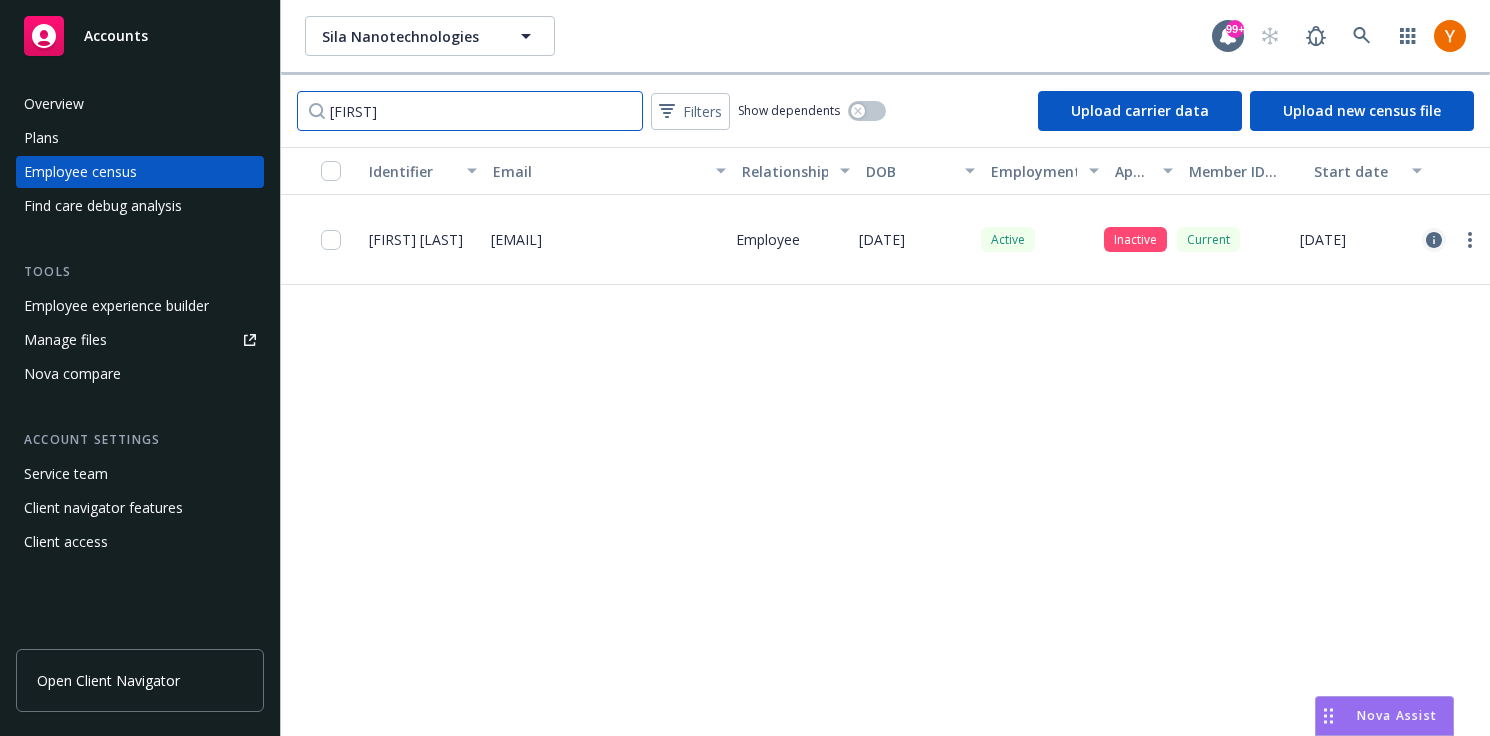 type on "[FIRST]" 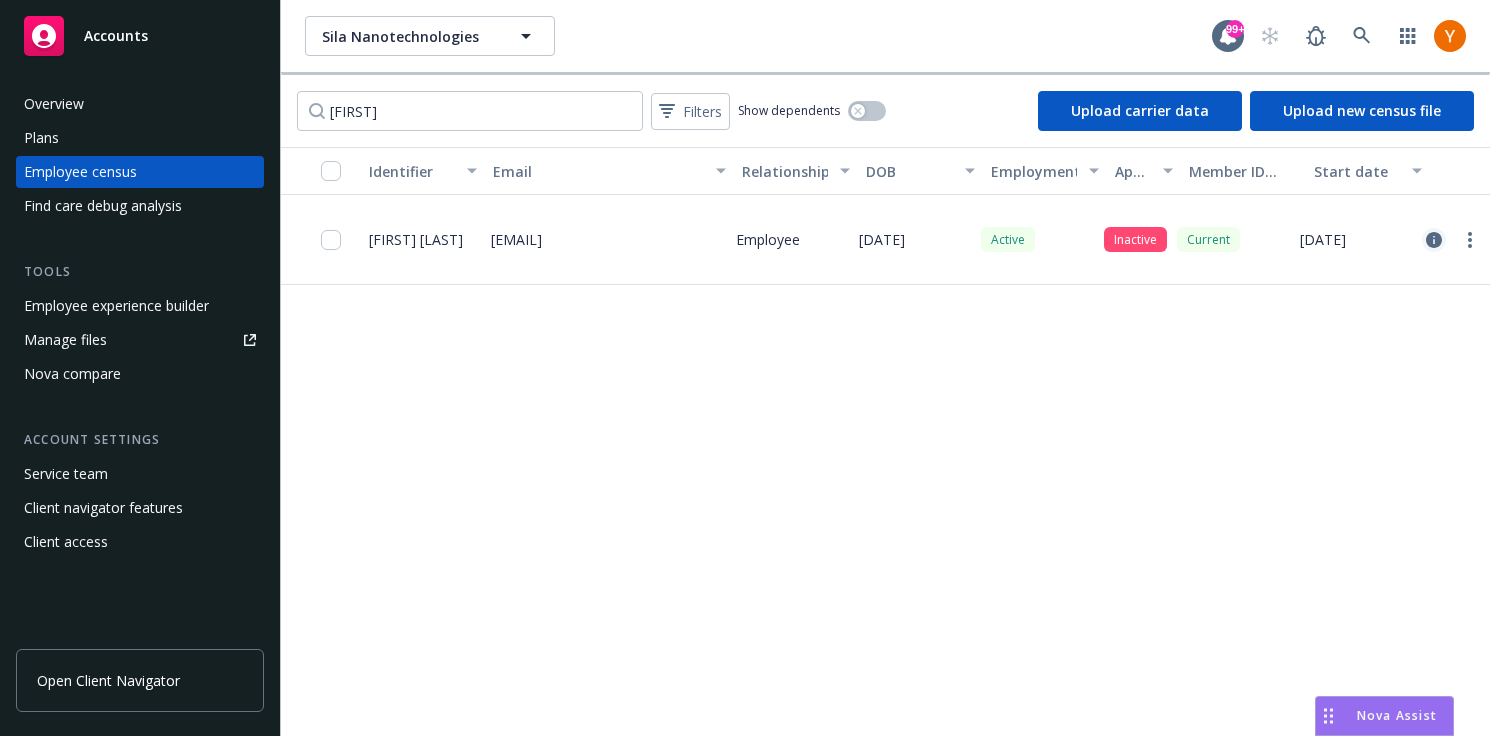 click 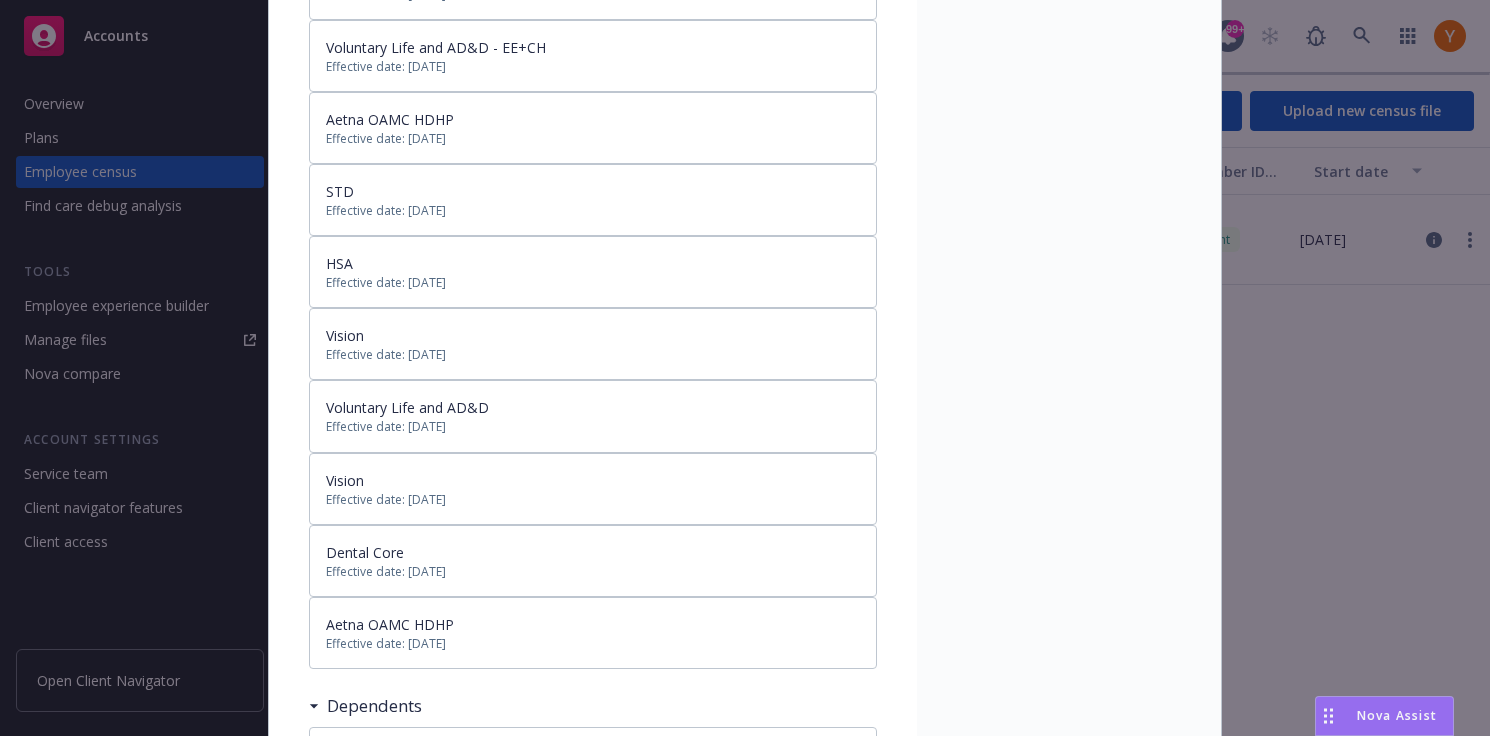 scroll, scrollTop: 606, scrollLeft: 0, axis: vertical 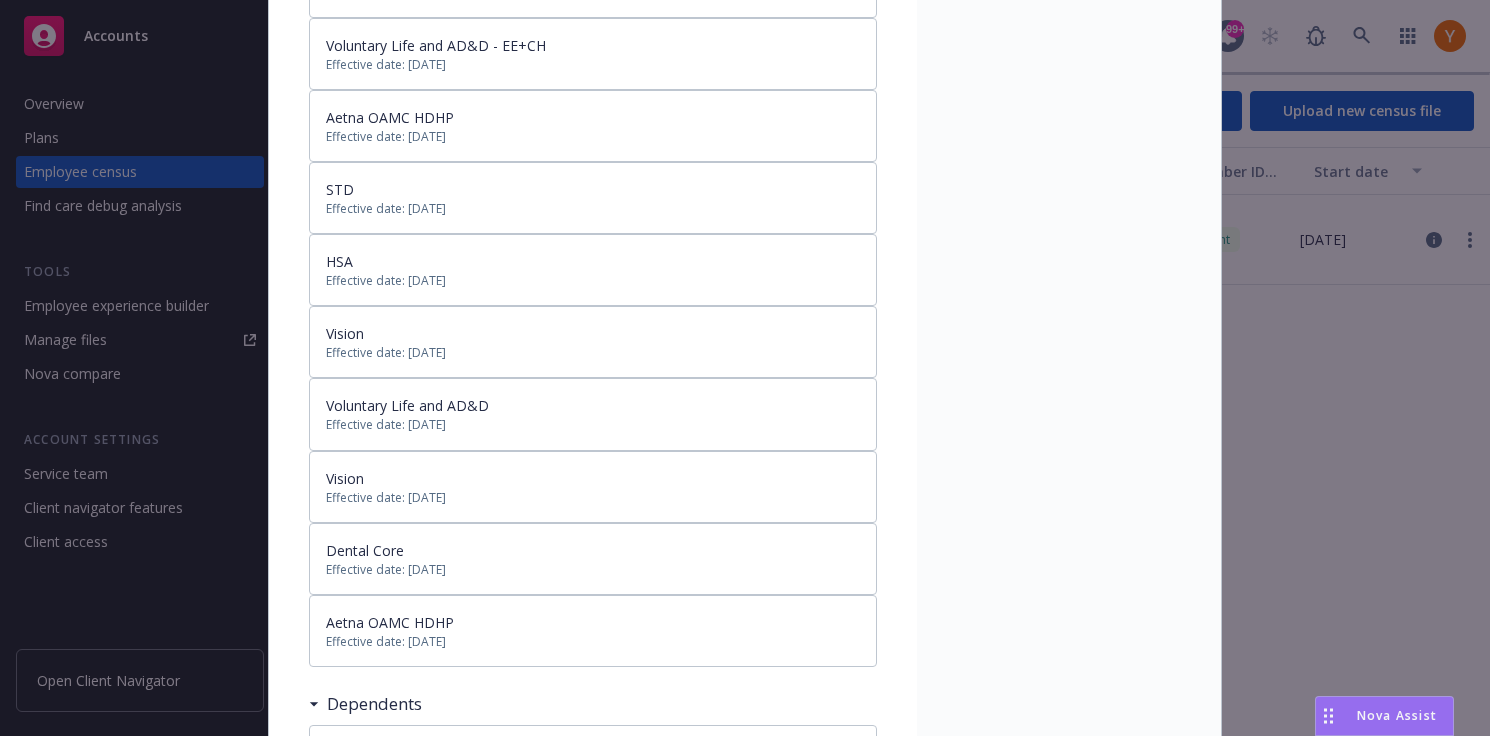 drag, startPoint x: 510, startPoint y: 348, endPoint x: 318, endPoint y: 333, distance: 192.58505 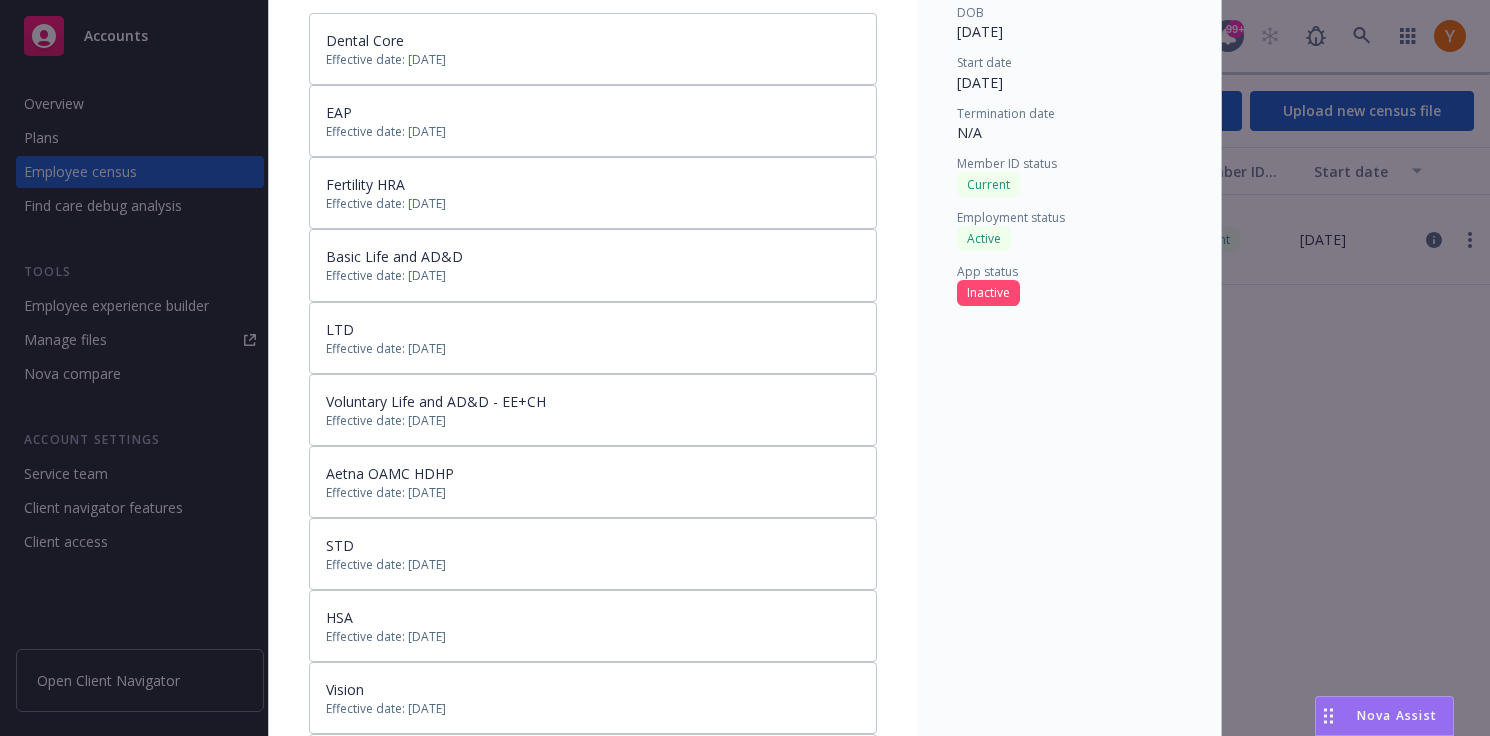 scroll, scrollTop: 0, scrollLeft: 0, axis: both 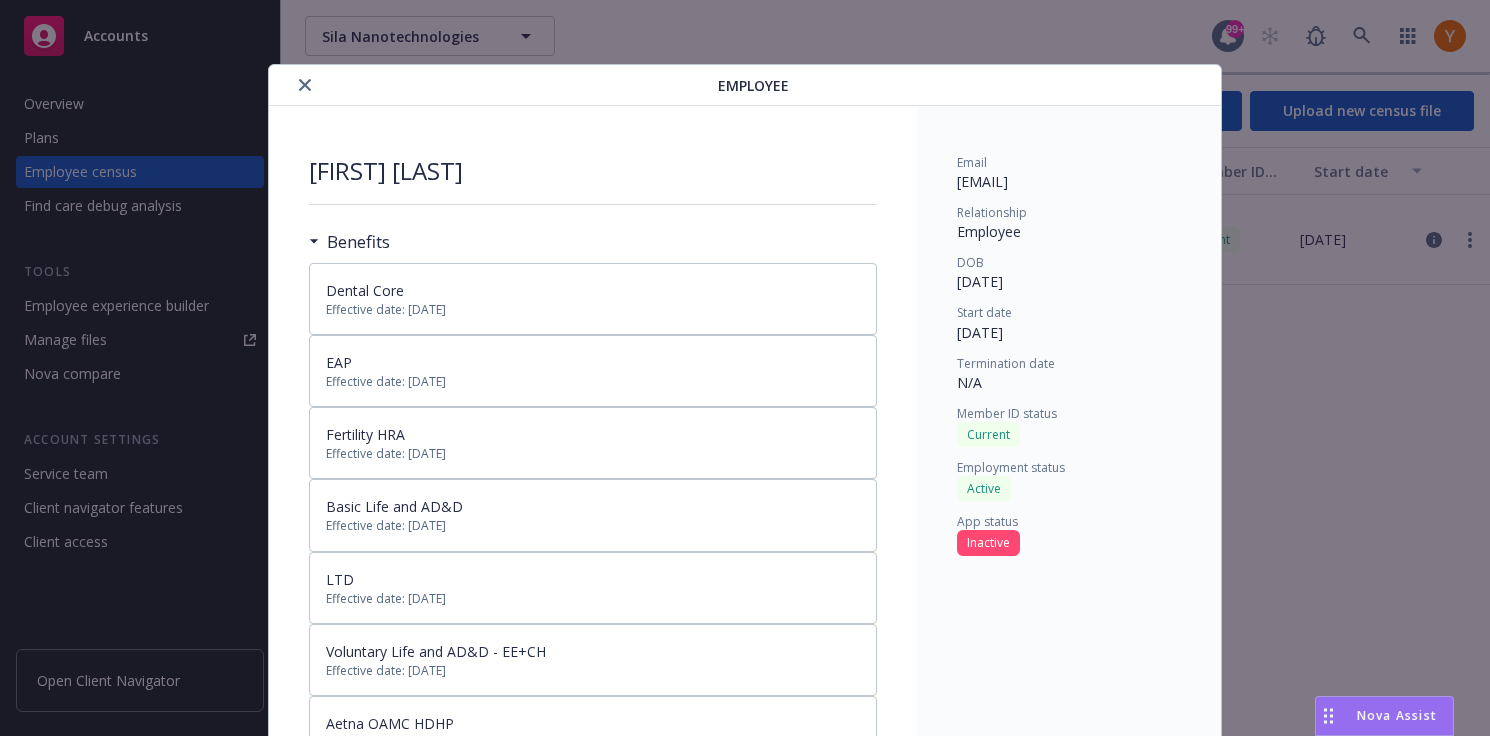 click 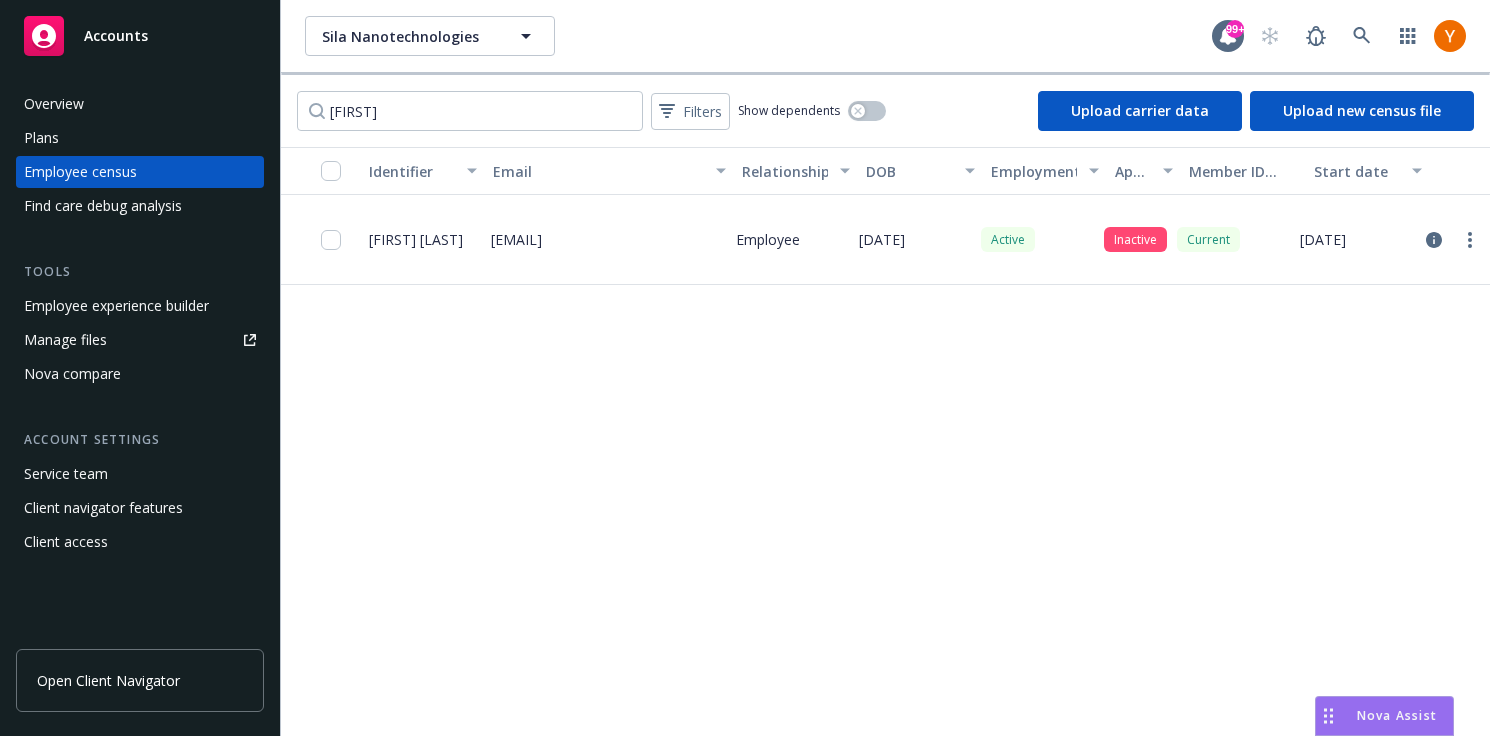 click on "[FIRST] Filters Show dependents Upload carrier data Upload new census file" at bounding box center (885, 111) 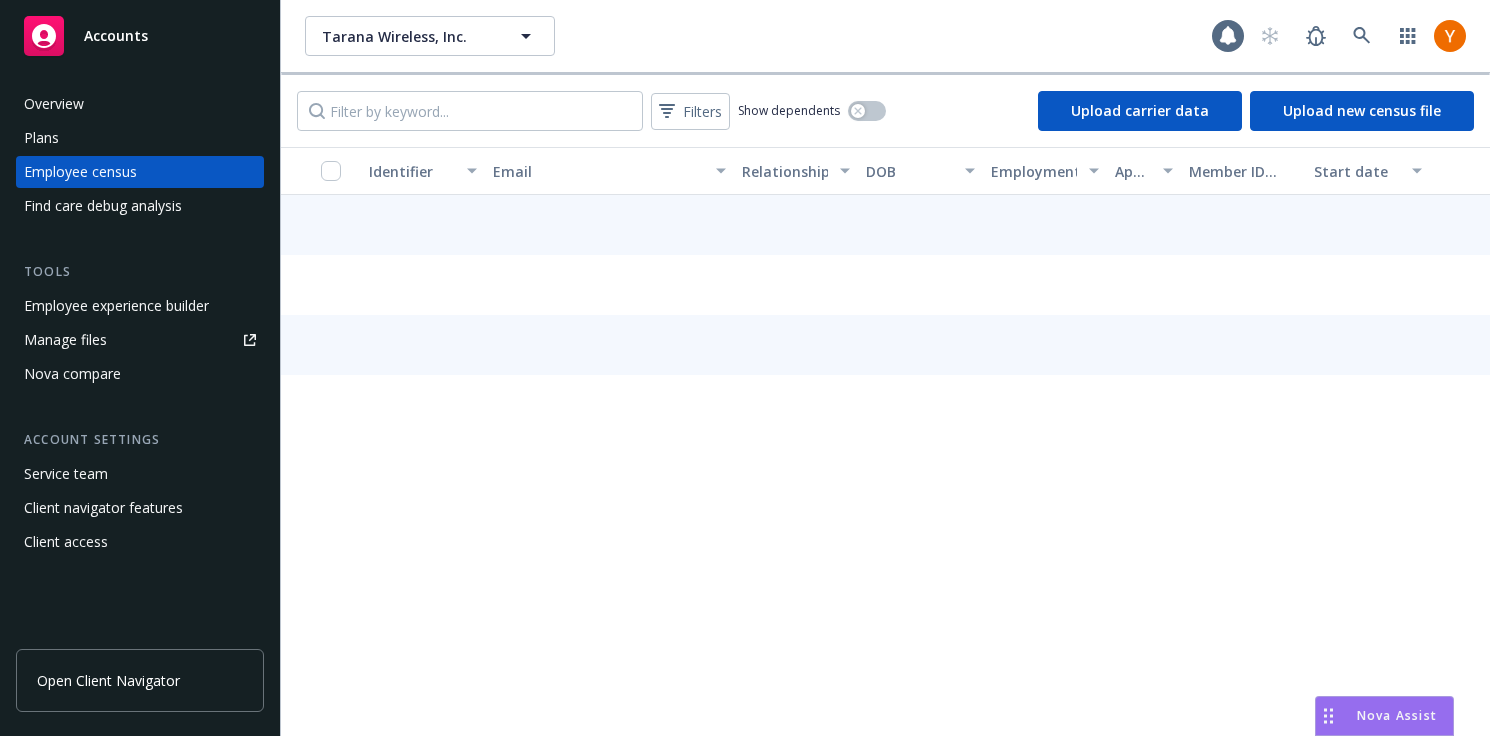 scroll, scrollTop: 0, scrollLeft: 0, axis: both 